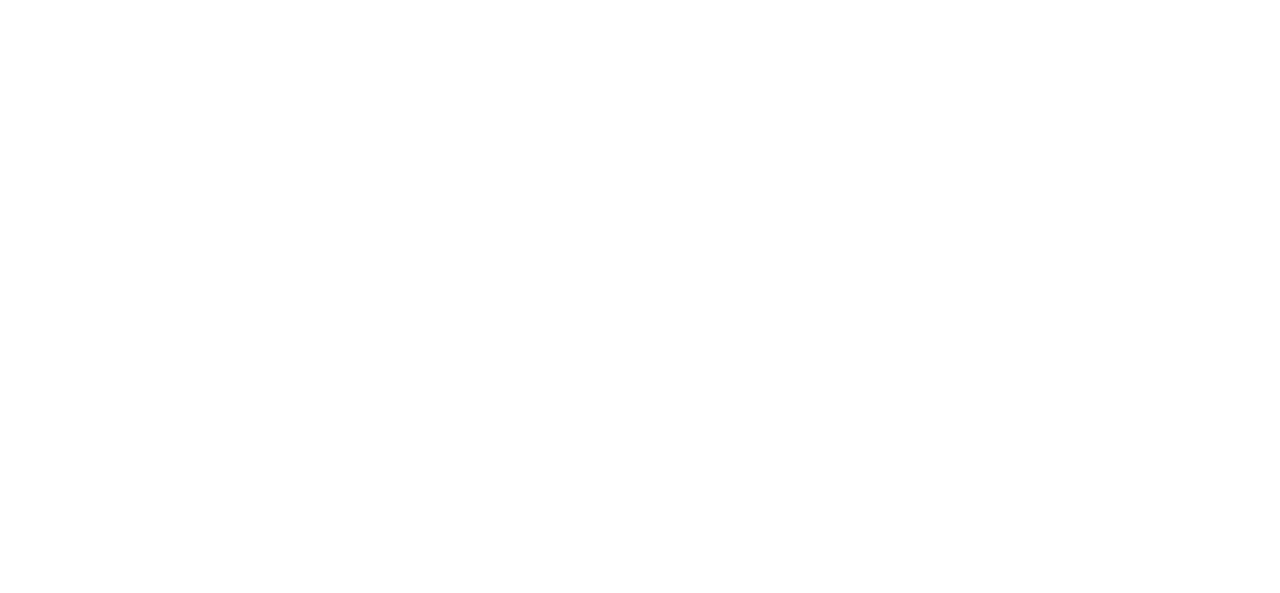 scroll, scrollTop: 0, scrollLeft: 0, axis: both 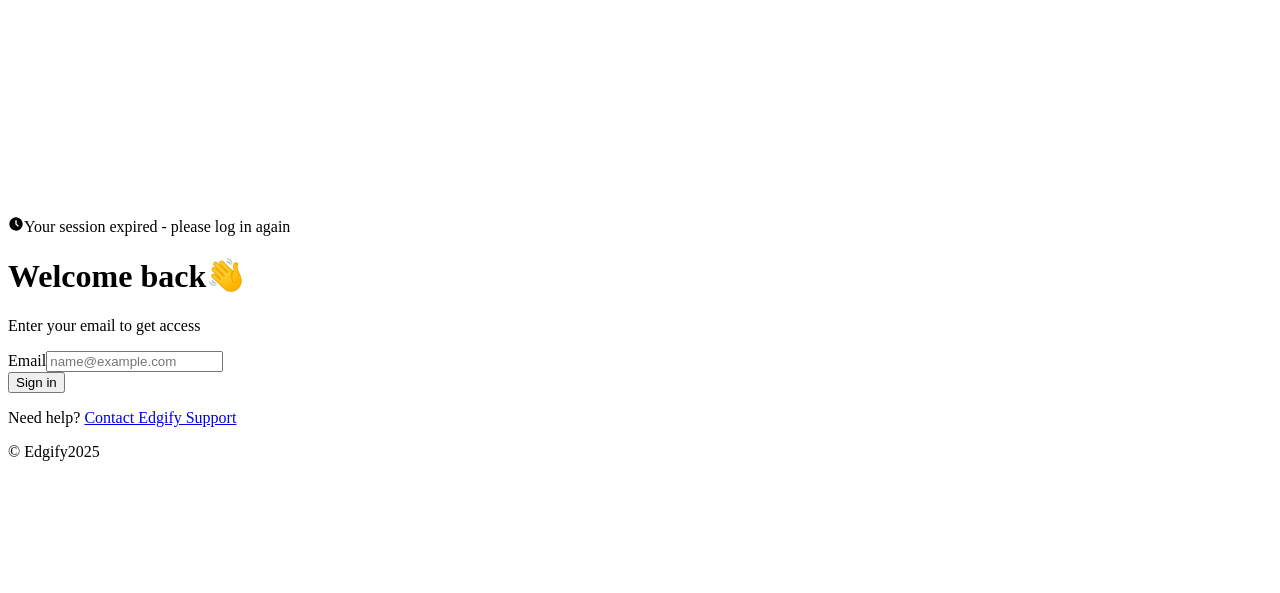 click on "Email" at bounding box center (134, 361) 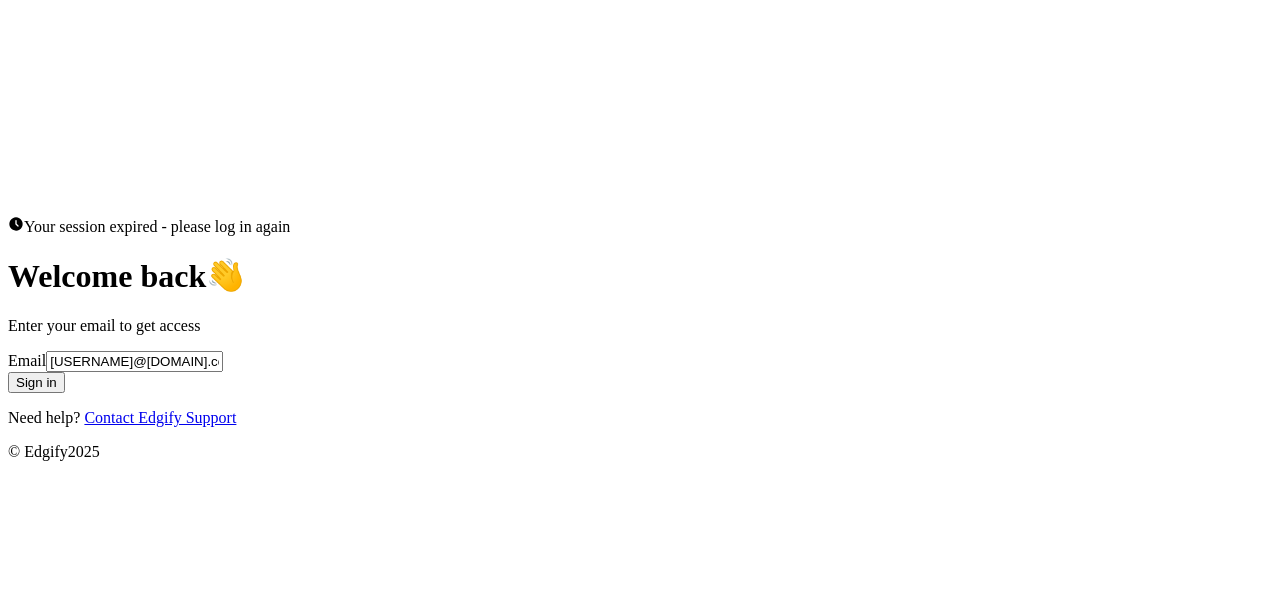 click on "Sign in" at bounding box center (36, 382) 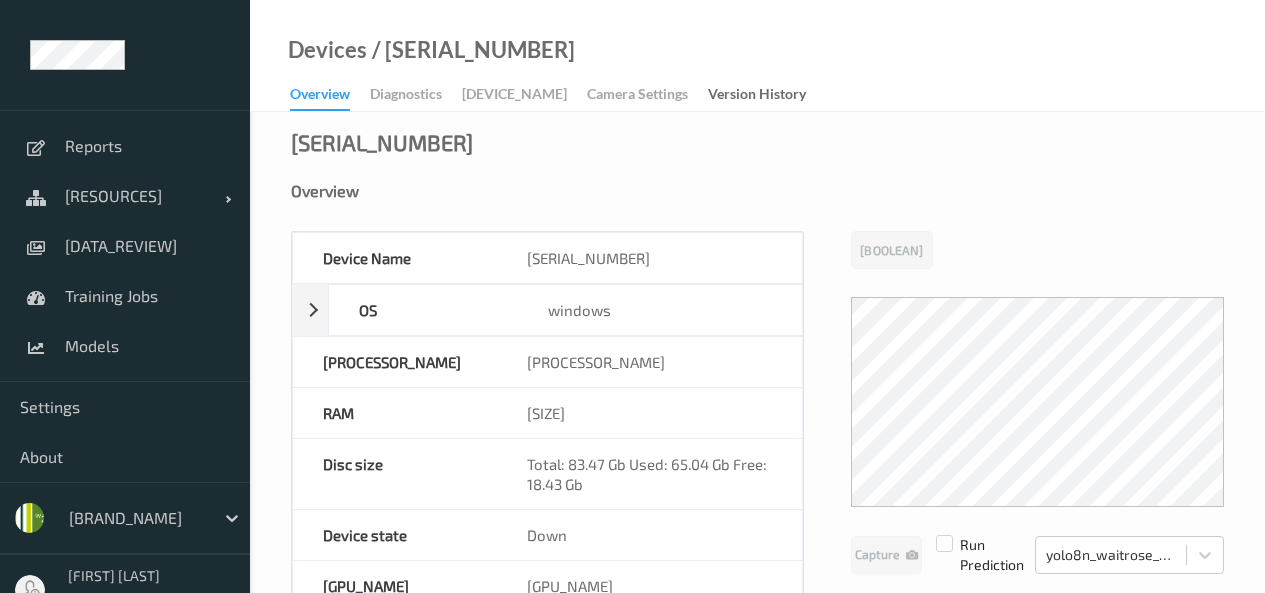 scroll, scrollTop: 0, scrollLeft: 0, axis: both 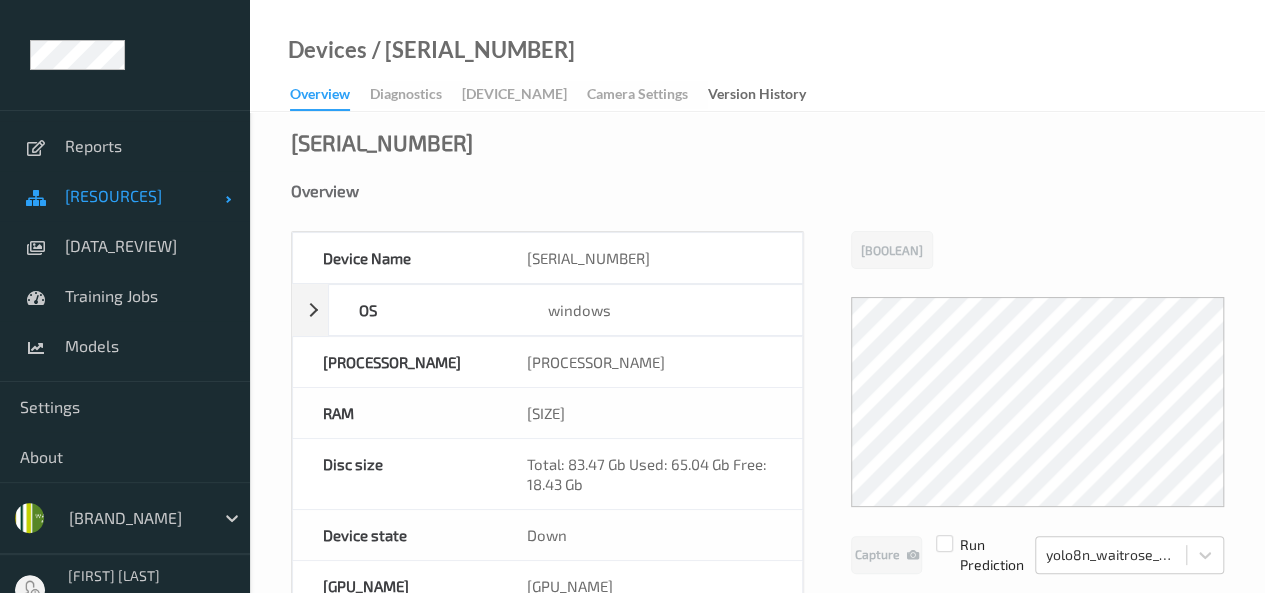 click on "[RESOURCES]" at bounding box center (145, 196) 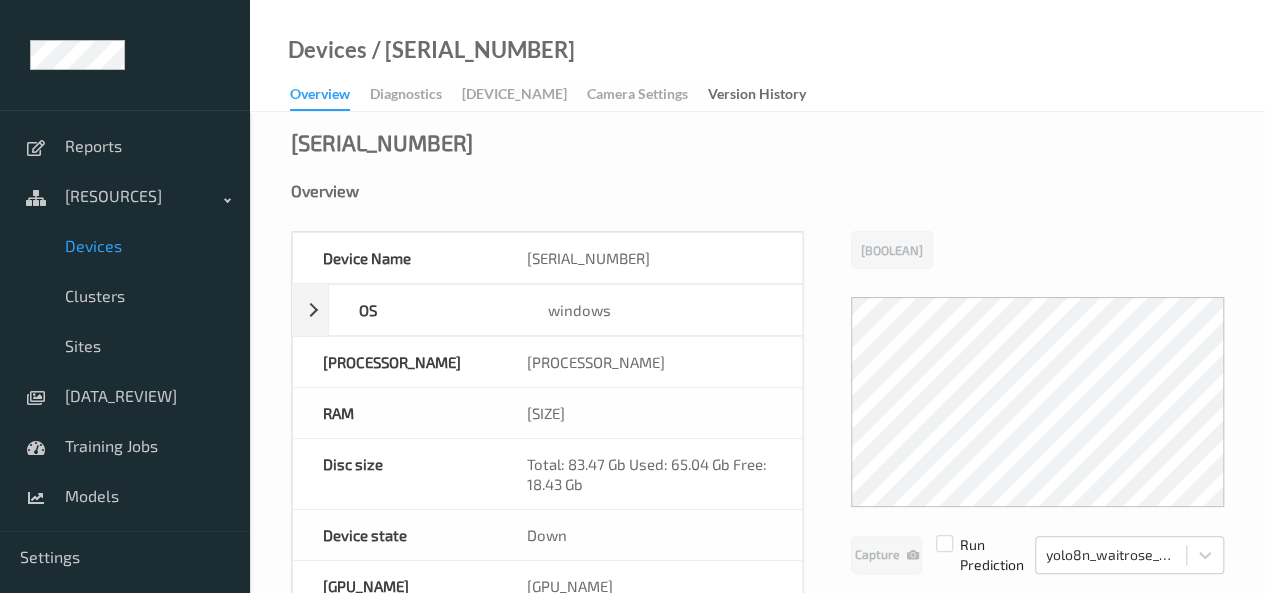click on "Devices" at bounding box center (147, 246) 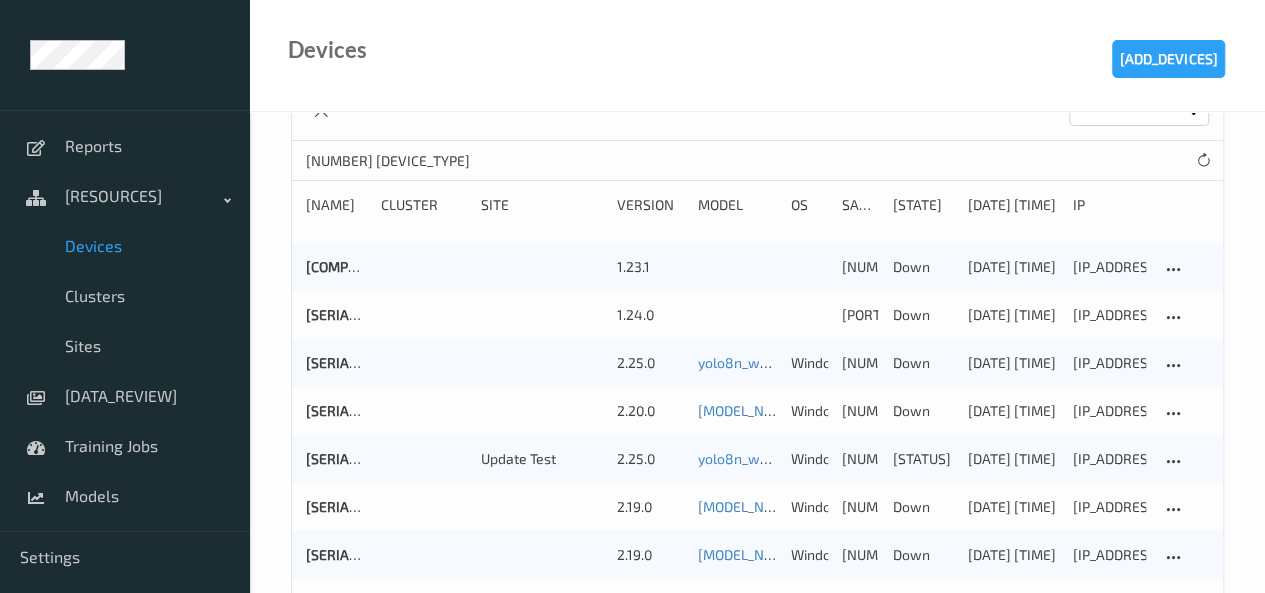 scroll, scrollTop: 132, scrollLeft: 0, axis: vertical 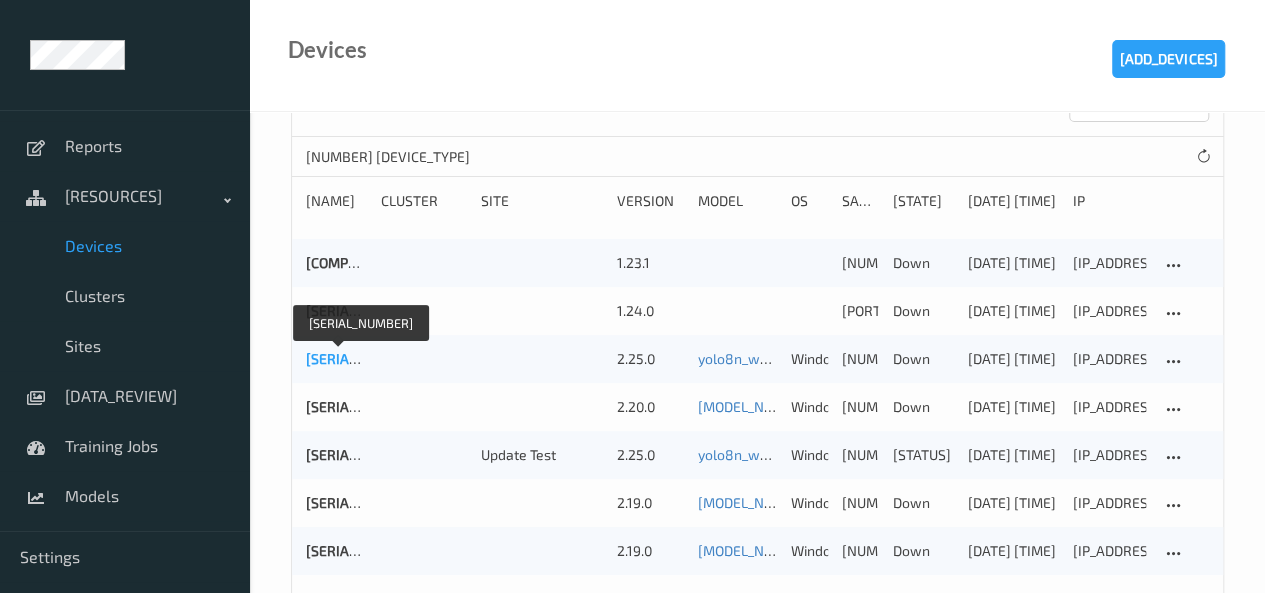 click on "[SERIAL_NUMBER]" at bounding box center (365, 358) 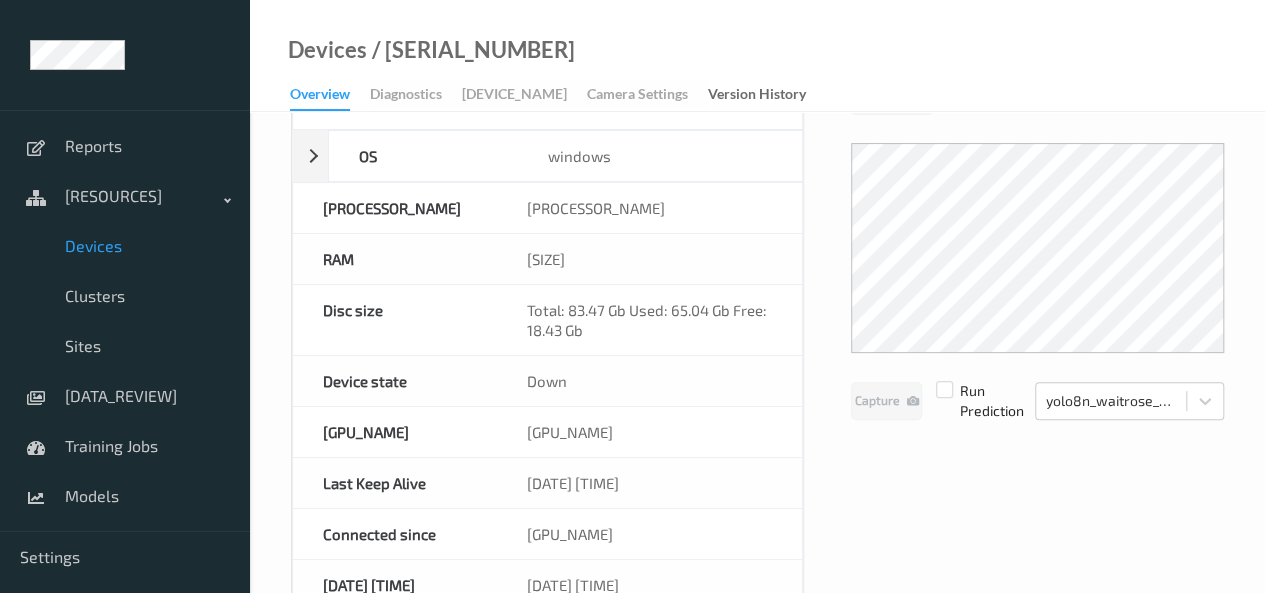 scroll, scrollTop: 158, scrollLeft: 0, axis: vertical 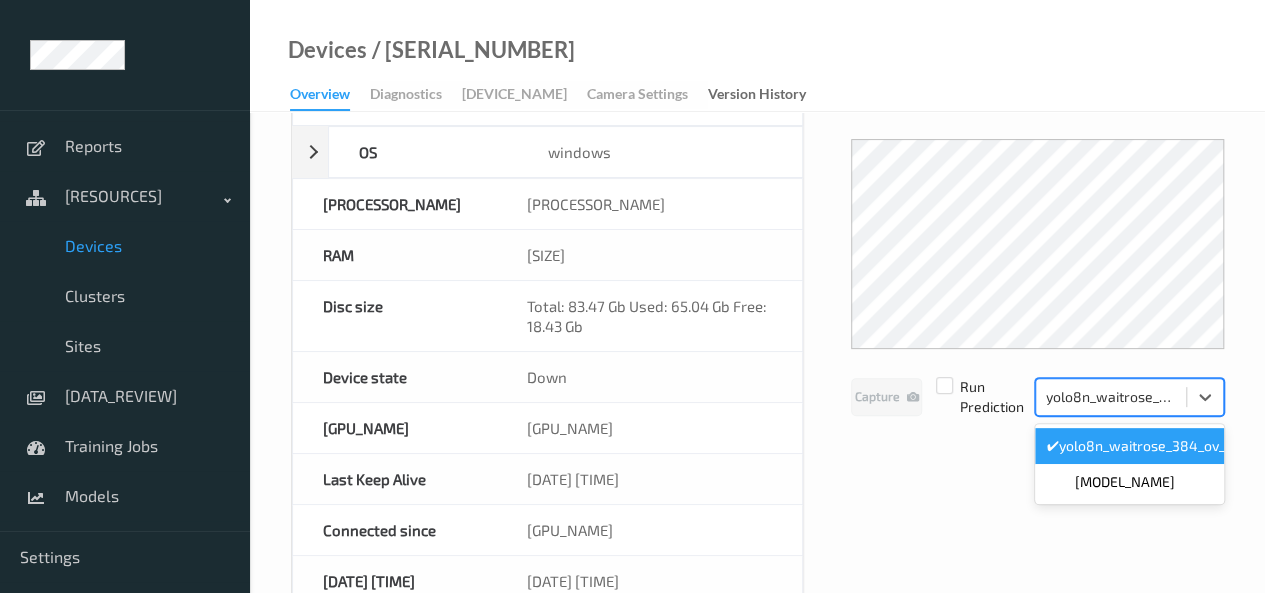 click at bounding box center [1111, 397] 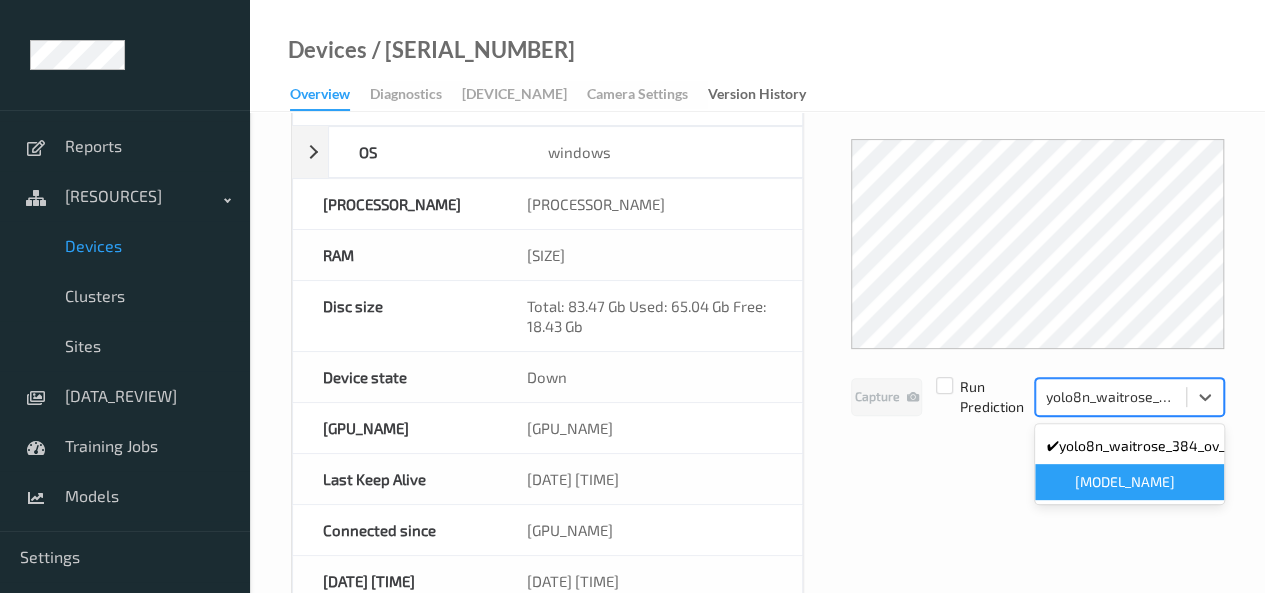 click on "[MODEL_NAME]" at bounding box center (1125, 482) 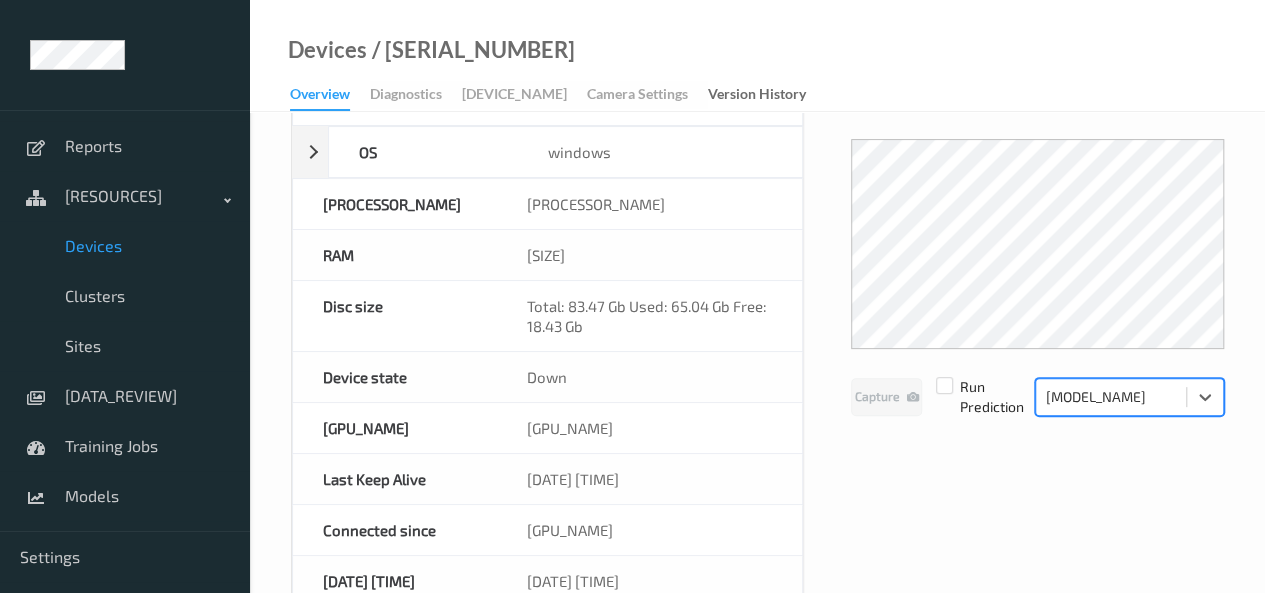 click at bounding box center (1111, 397) 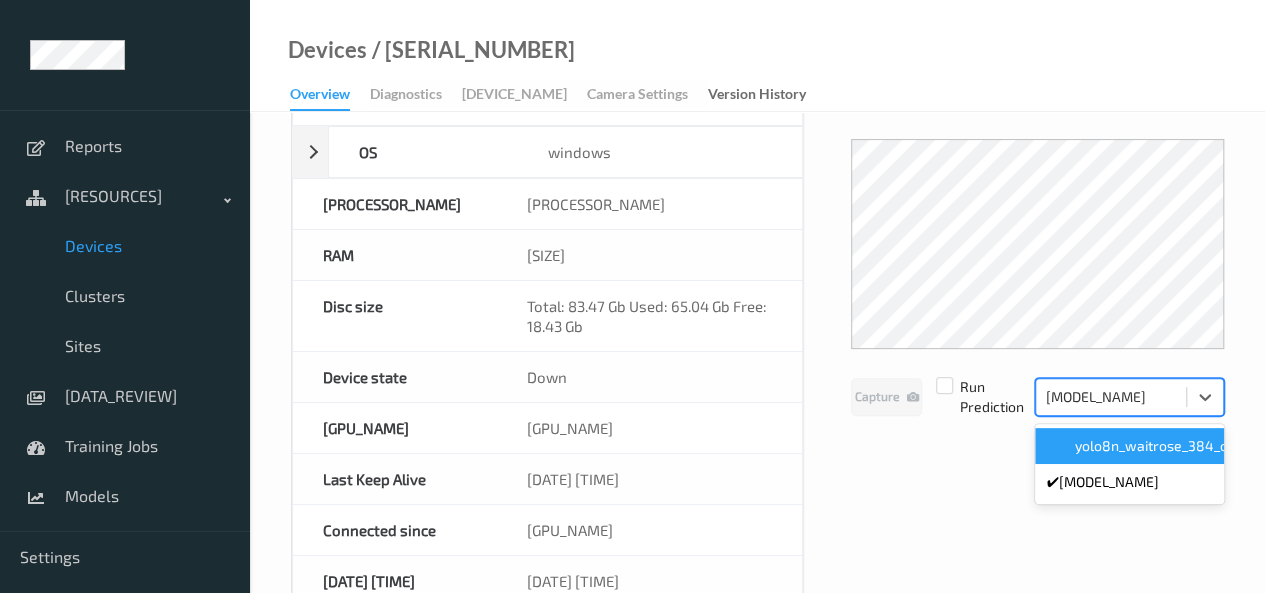 click on "yolo8n_waitrose_384_ov_0_2_0" at bounding box center [1176, 446] 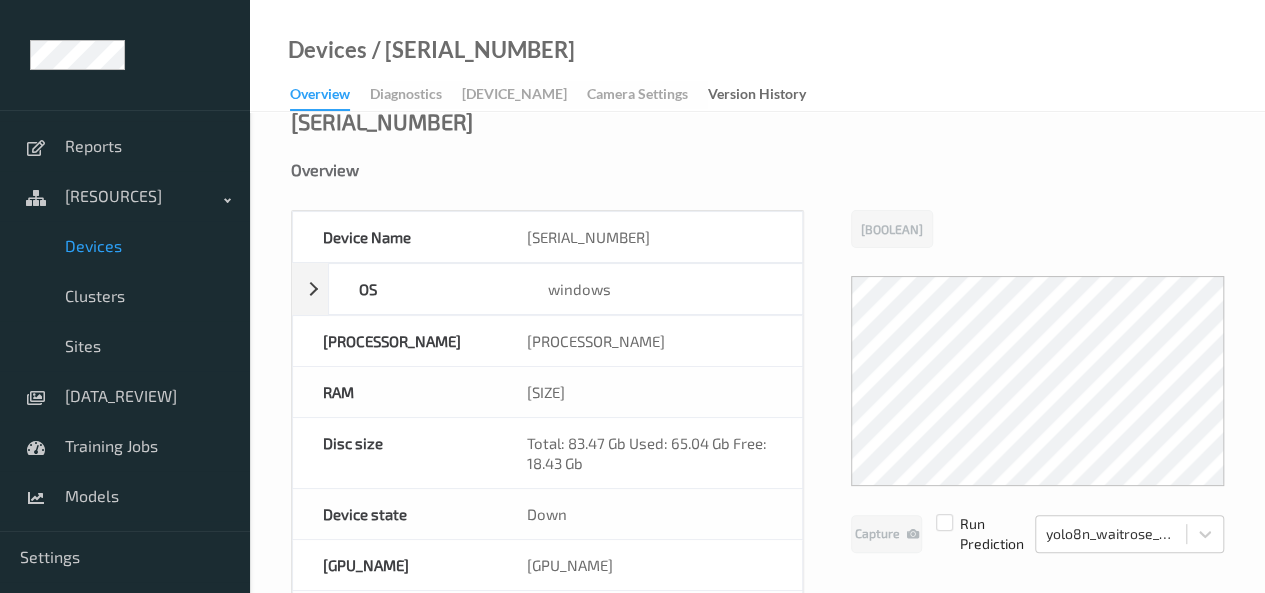scroll, scrollTop: 0, scrollLeft: 0, axis: both 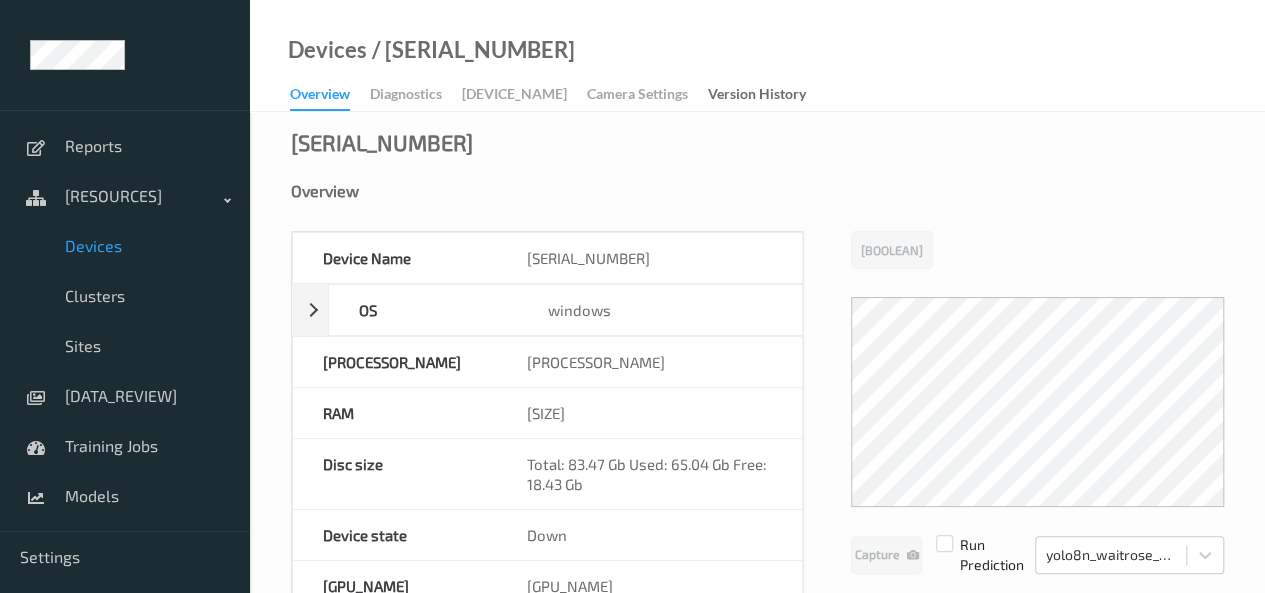 click on "Overview Diagnostics Device Settings Camera Settings Version History" at bounding box center (558, 96) 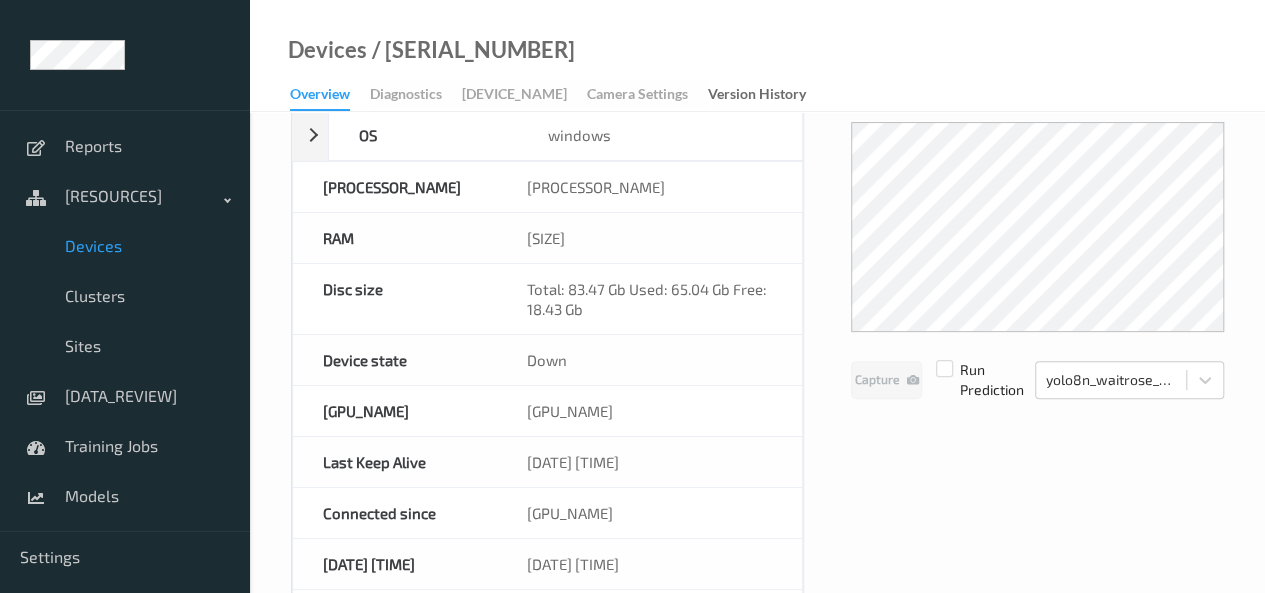 scroll, scrollTop: 176, scrollLeft: 0, axis: vertical 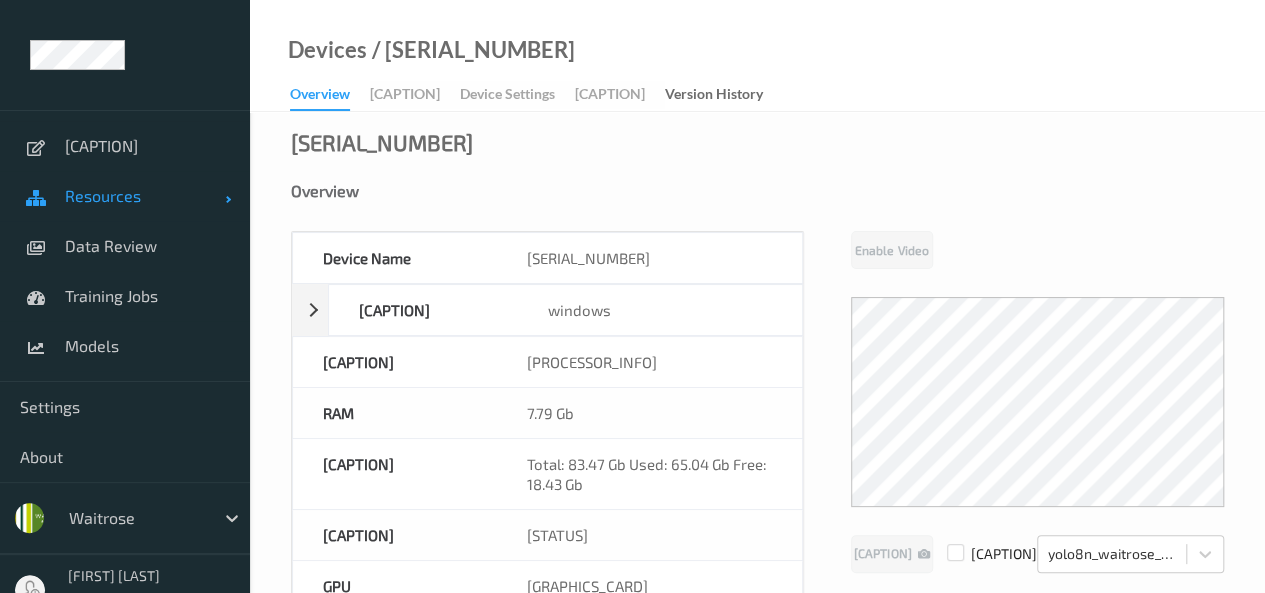 click on "[RESOURCES]" at bounding box center (145, 196) 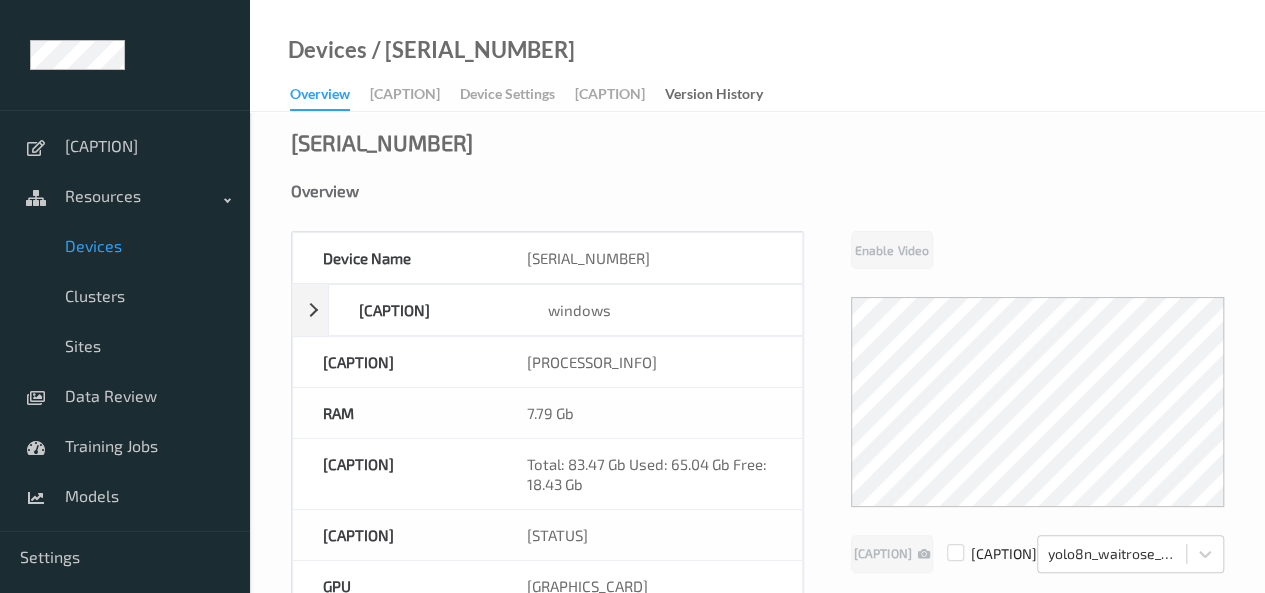 click on "Devices" at bounding box center (147, 246) 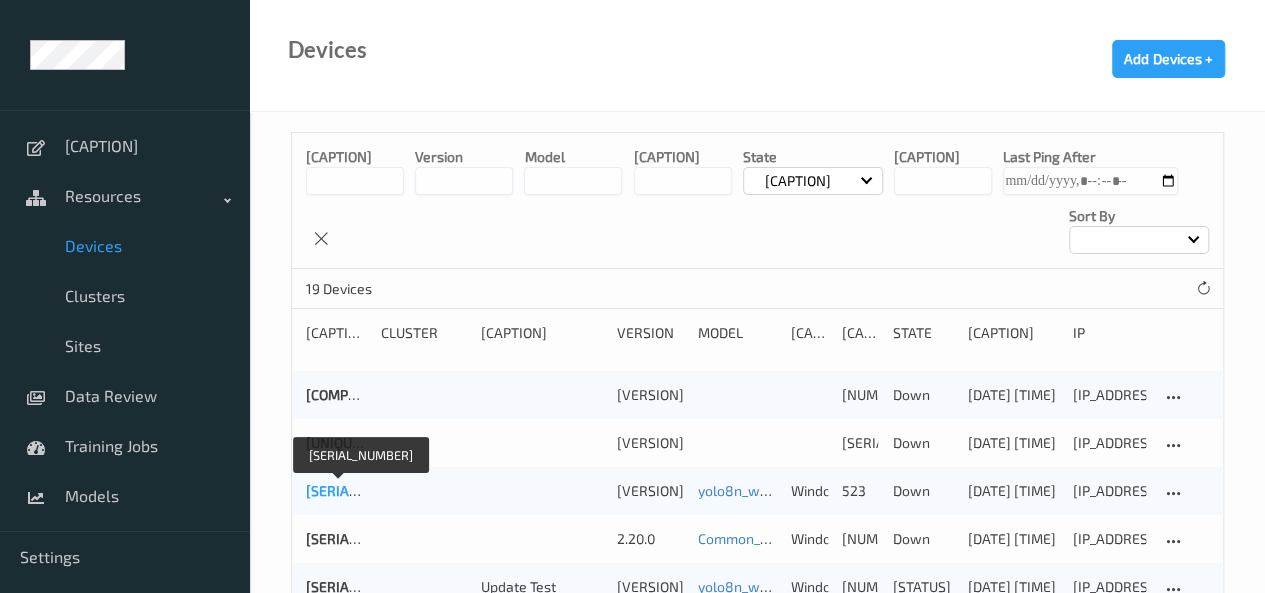 click on "[SERIAL_NUMBER]" at bounding box center [365, 490] 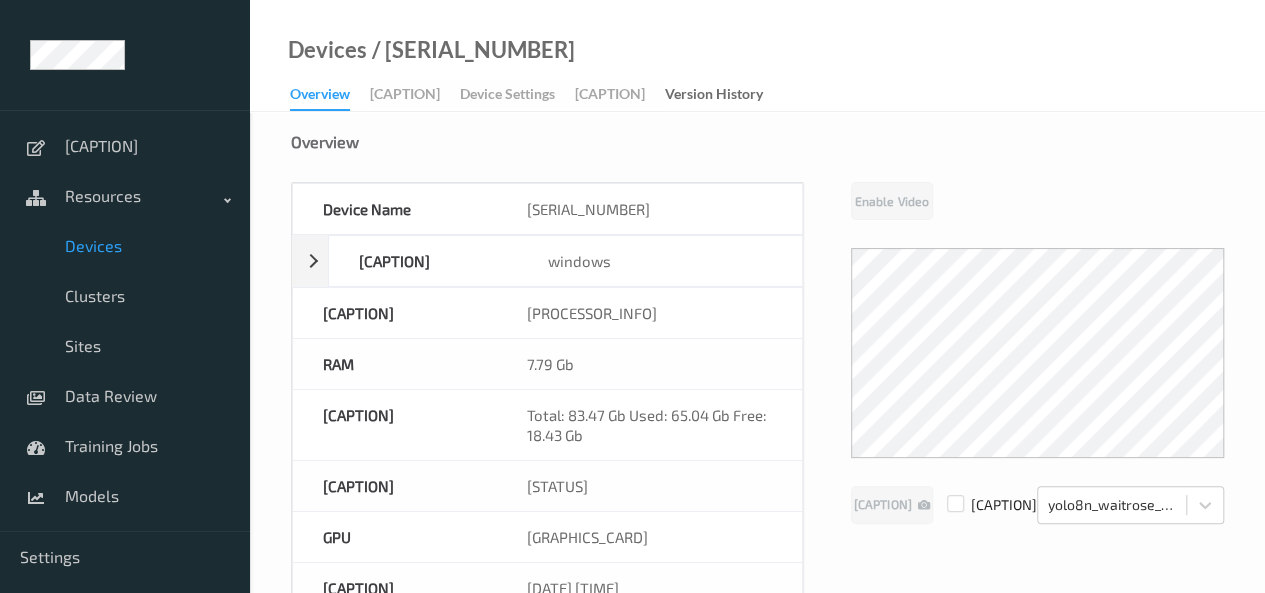 scroll, scrollTop: 0, scrollLeft: 0, axis: both 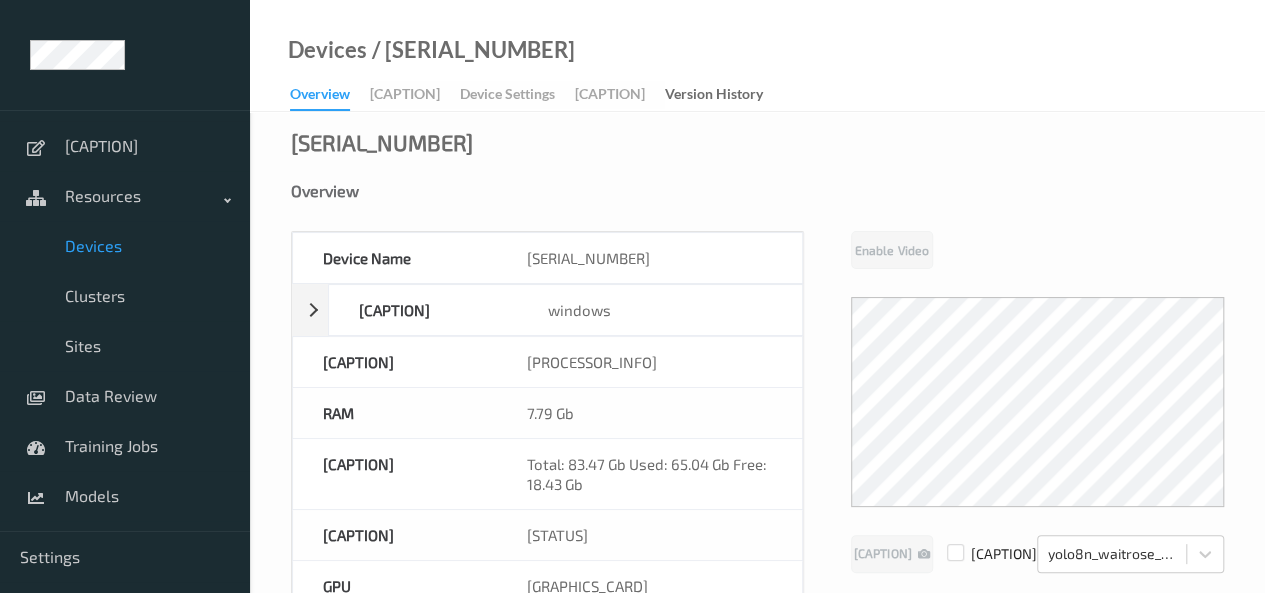 click on "Overview Diagnostics Device Settings Camera Settings Version History" at bounding box center [536, 96] 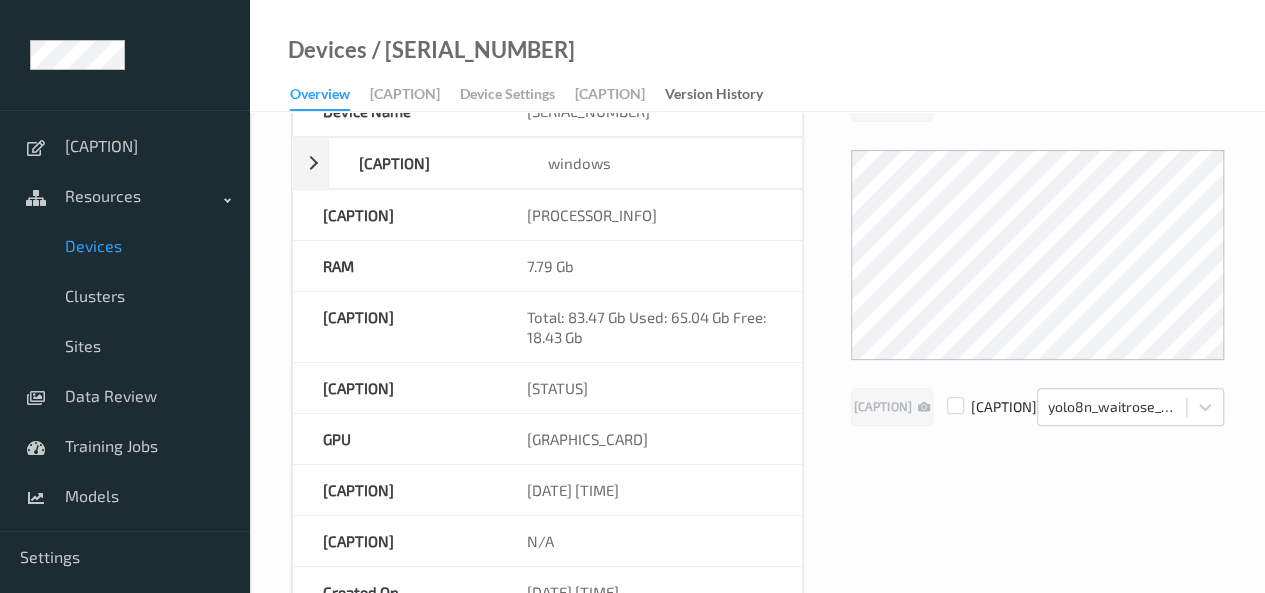 scroll, scrollTop: 0, scrollLeft: 0, axis: both 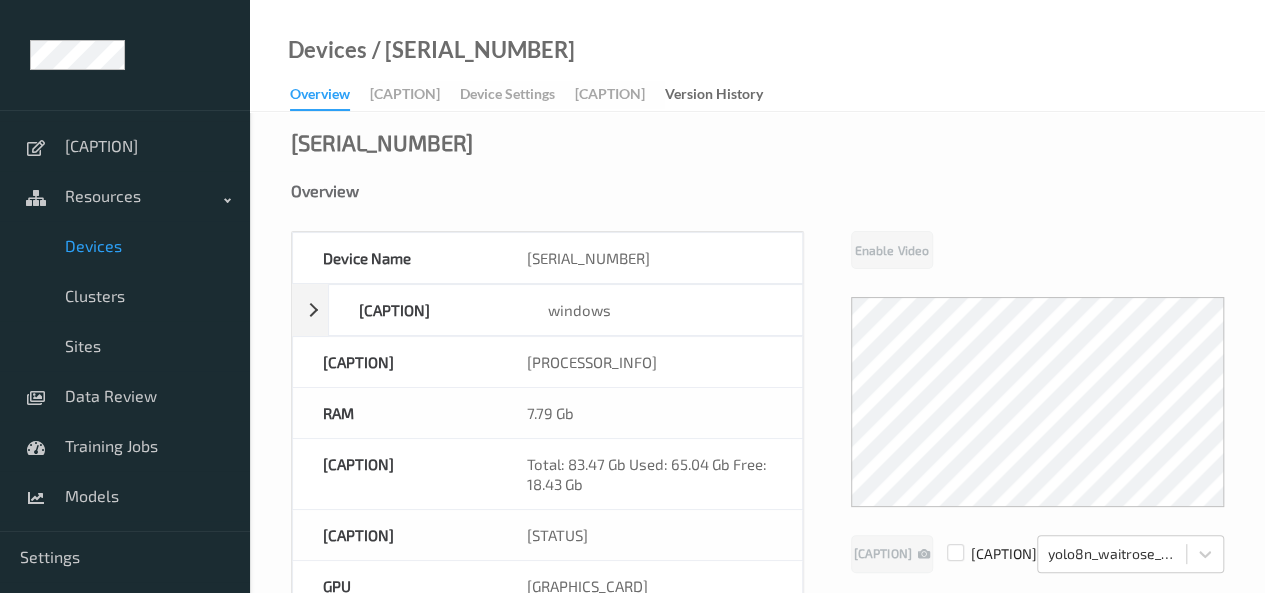 click on "Devices" at bounding box center [147, 246] 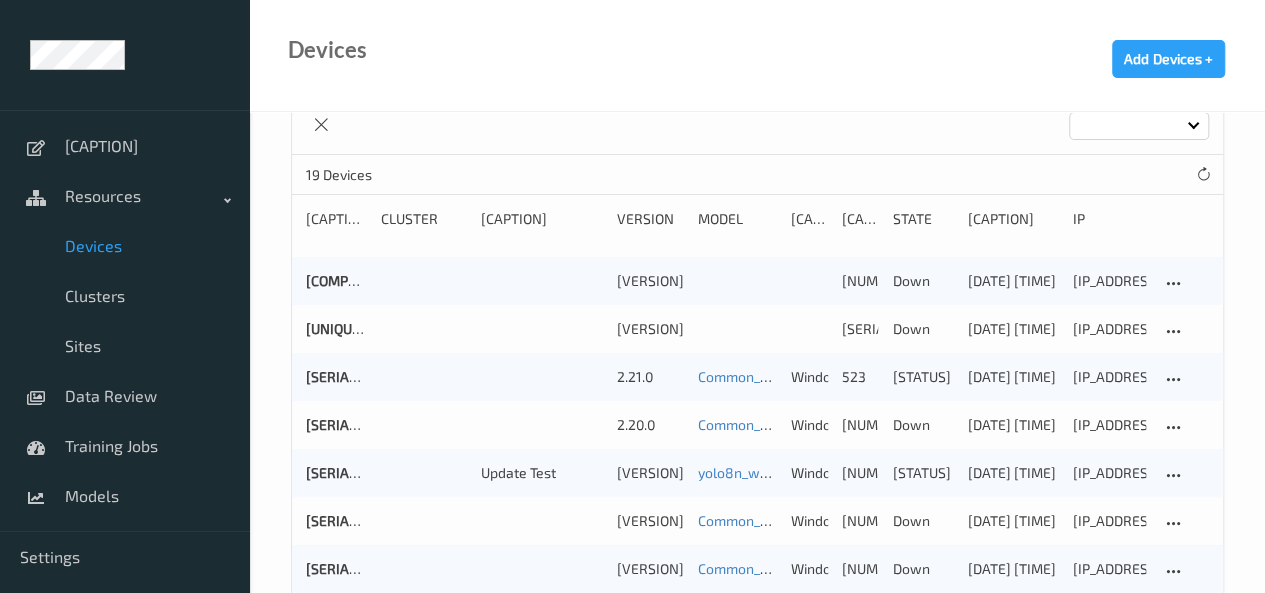 scroll, scrollTop: 117, scrollLeft: 0, axis: vertical 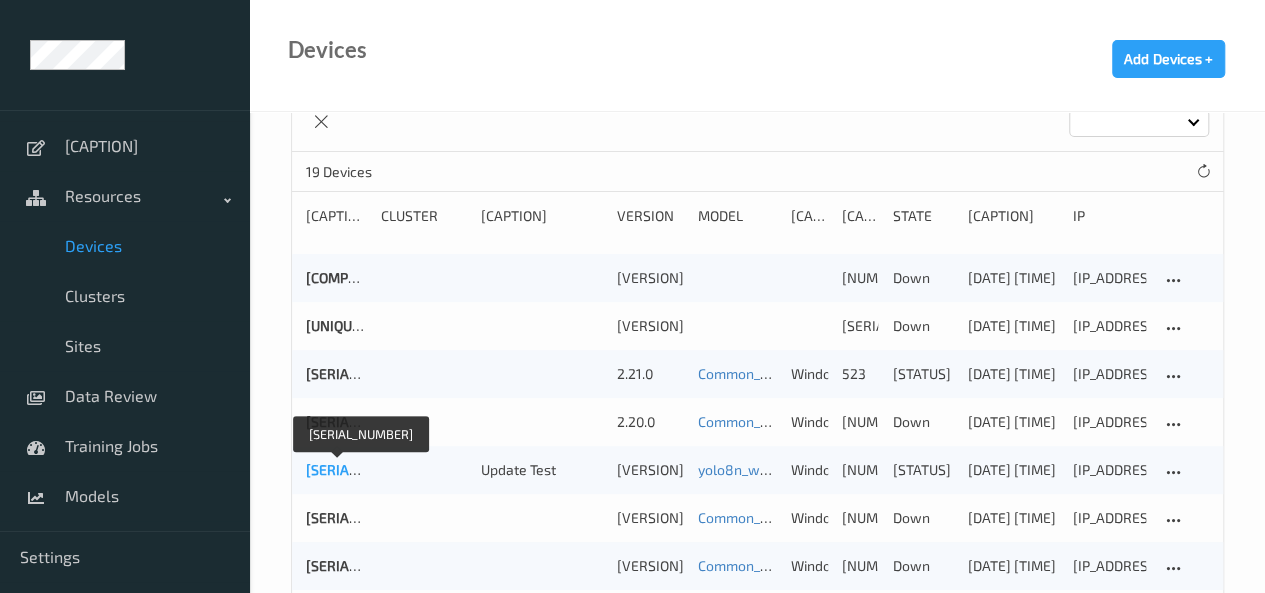 click on "[SERIAL_NUMBER]" at bounding box center (365, 469) 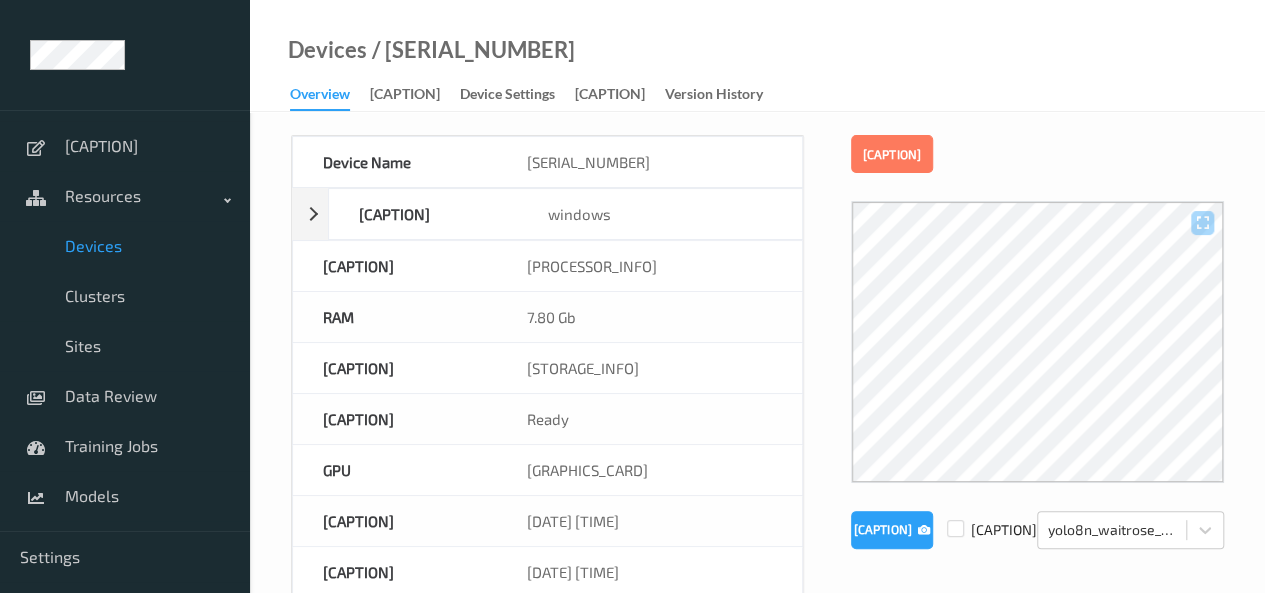 scroll, scrollTop: 68, scrollLeft: 0, axis: vertical 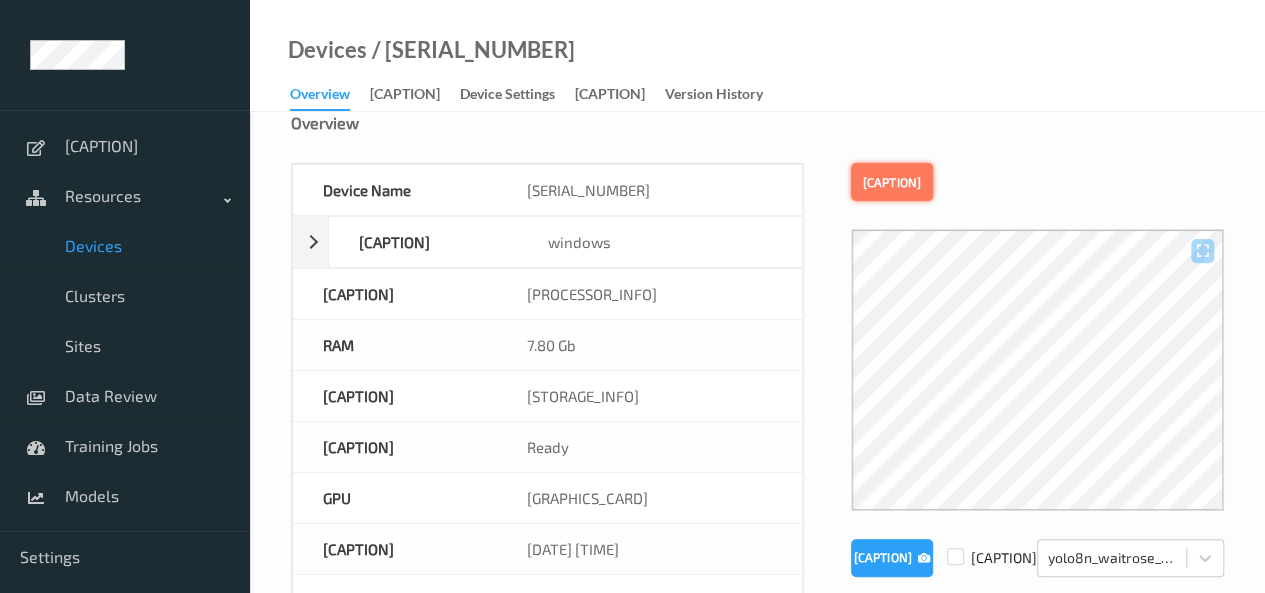 click on "Disable Video" at bounding box center [892, 182] 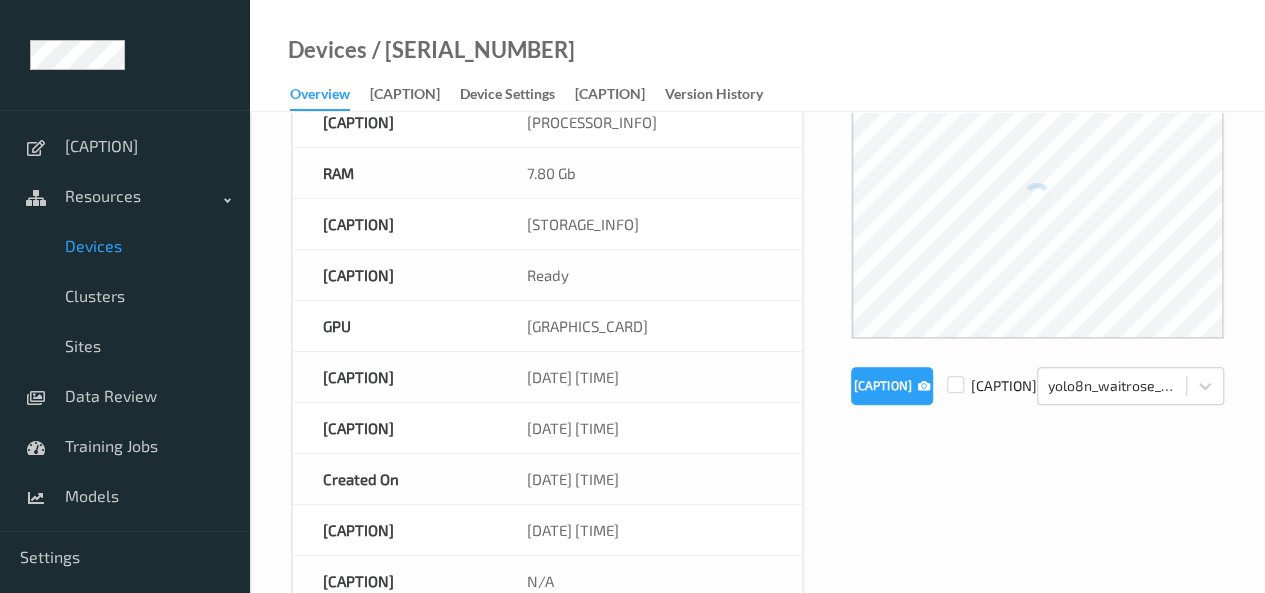 scroll, scrollTop: 236, scrollLeft: 0, axis: vertical 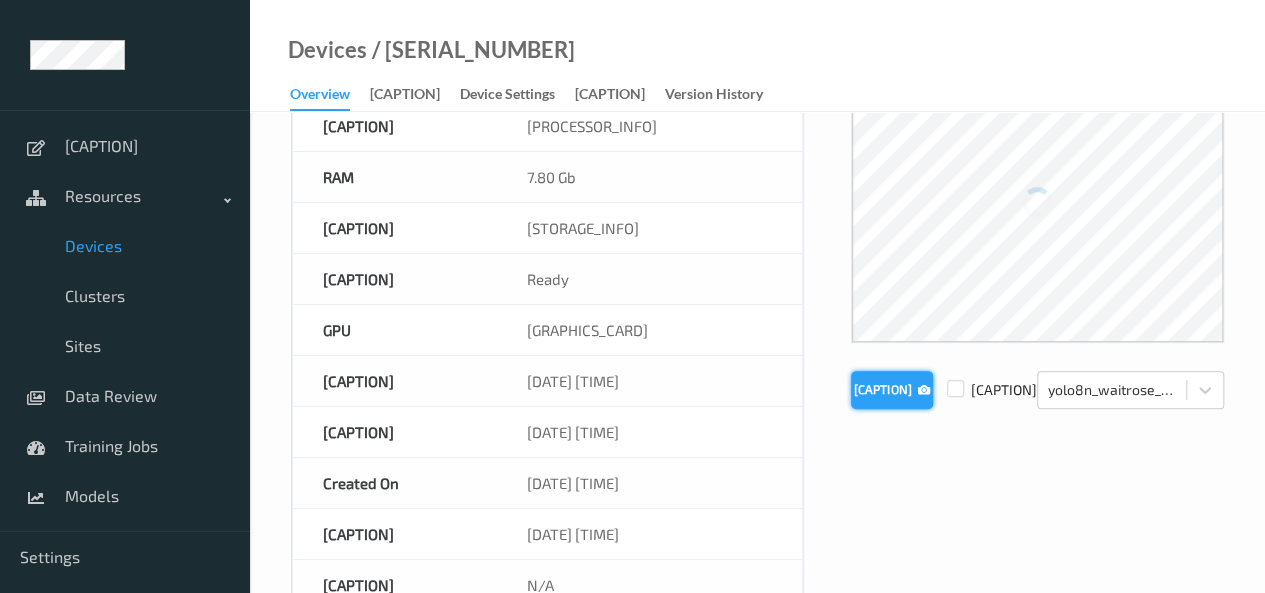 click on "Capture" at bounding box center [892, 390] 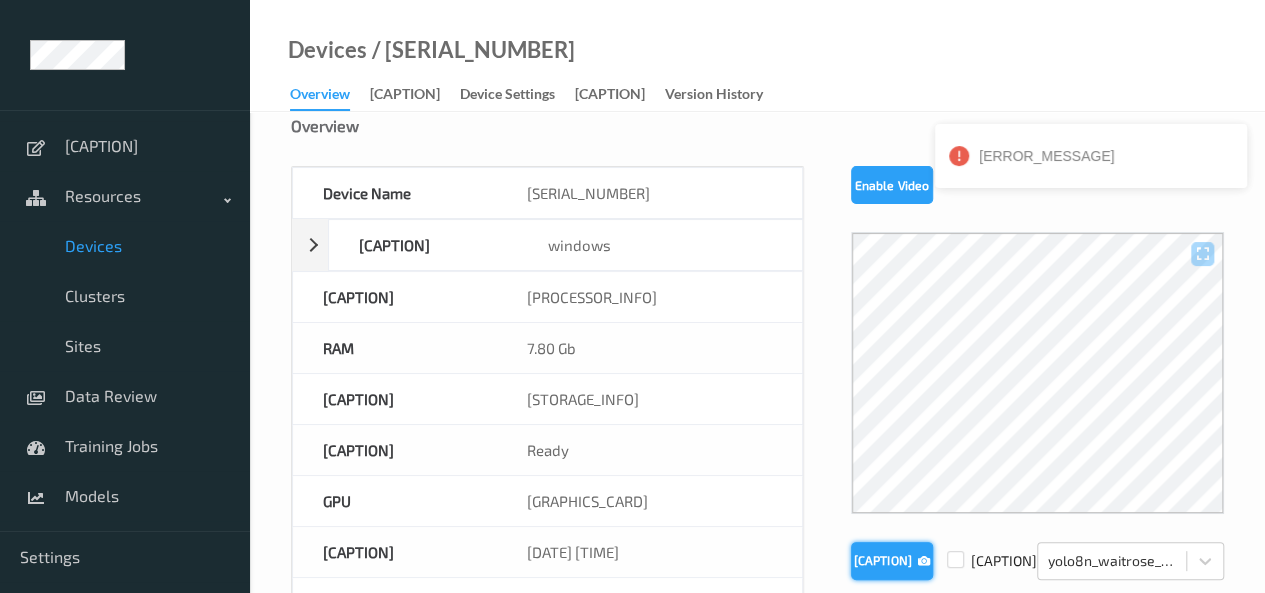 scroll, scrollTop: 64, scrollLeft: 0, axis: vertical 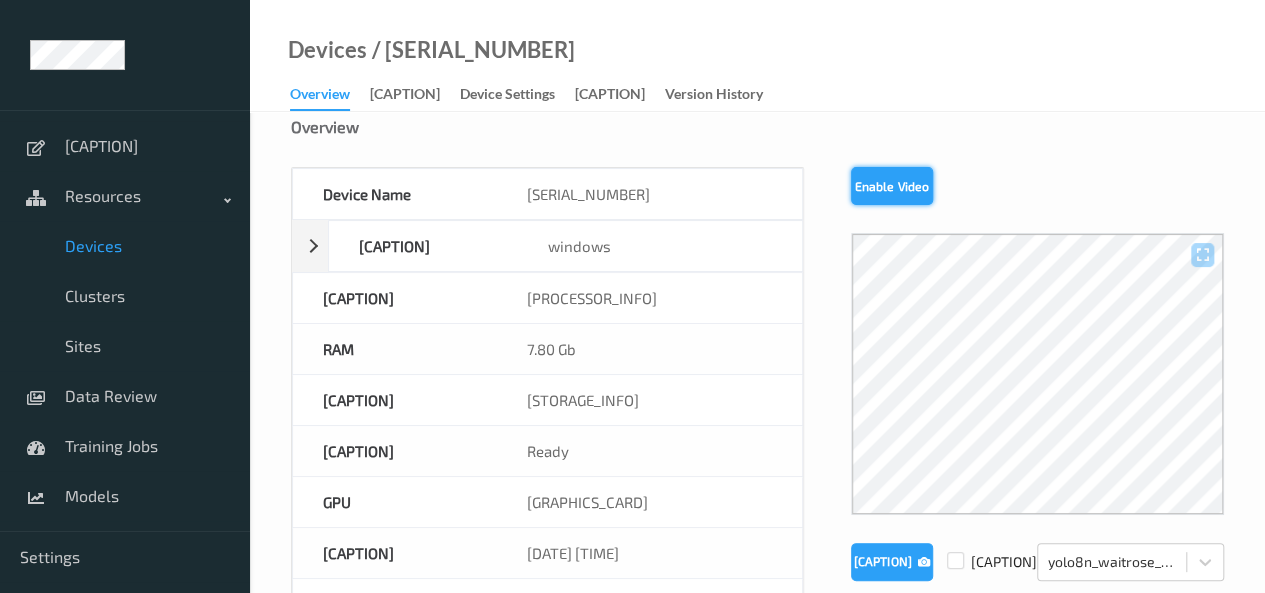 click on "[BOOLEAN]" at bounding box center (892, 186) 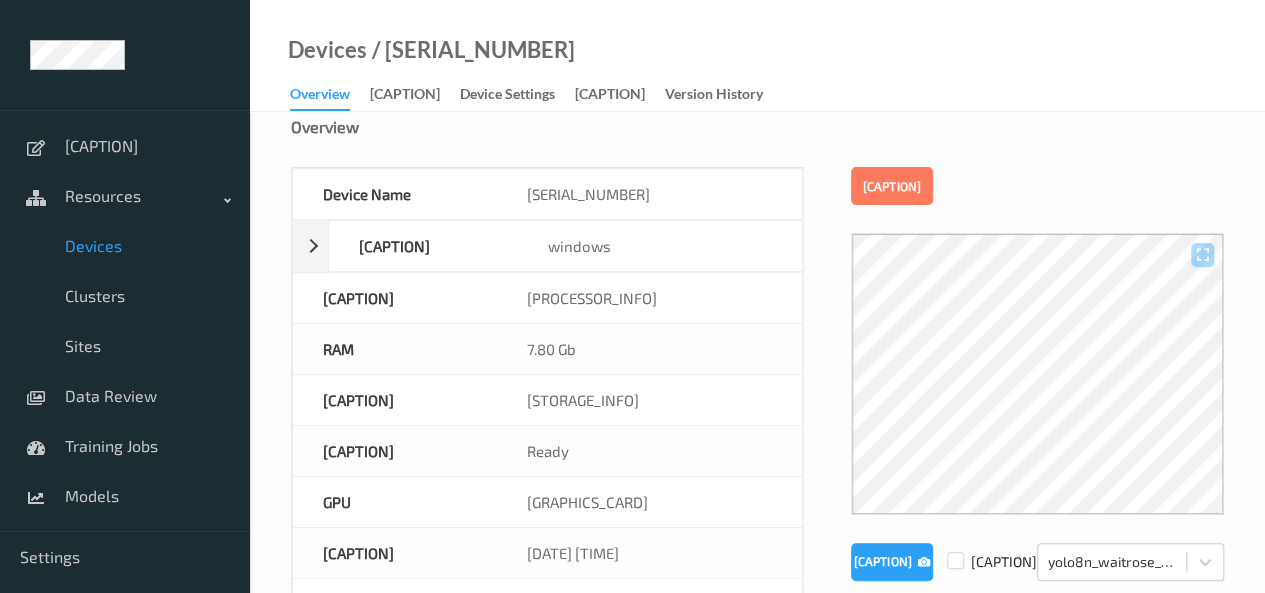 click on "Devices" at bounding box center (147, 246) 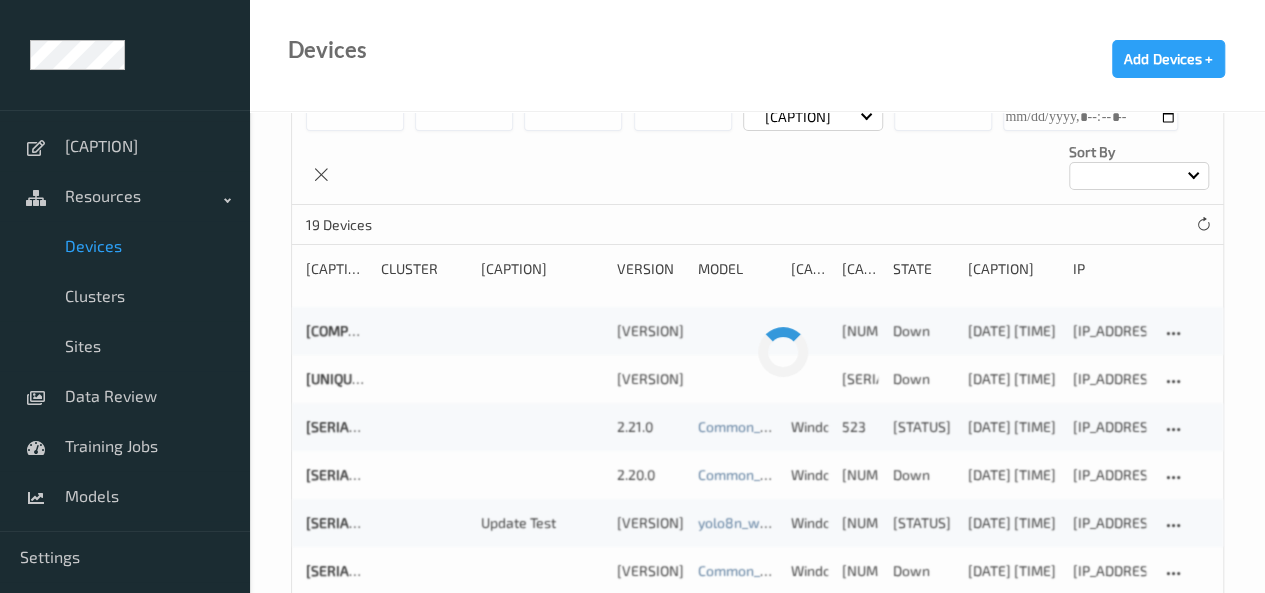 scroll, scrollTop: 0, scrollLeft: 0, axis: both 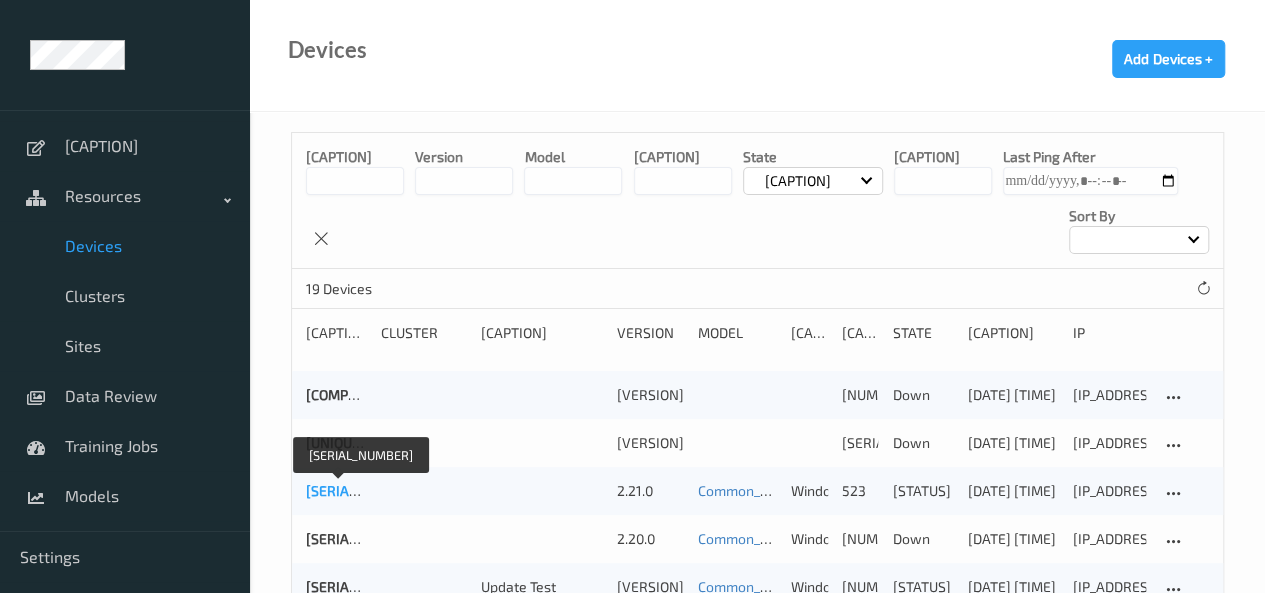 click on "[SERIAL_NUMBER]" at bounding box center (365, 490) 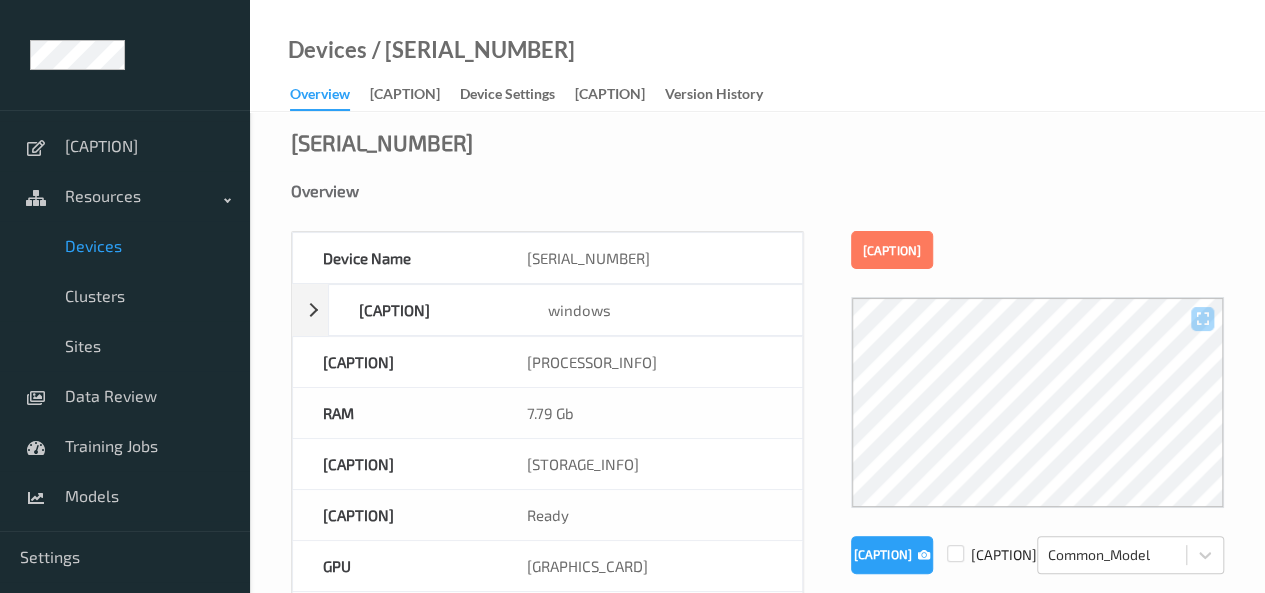 click on "Overview" at bounding box center (757, 206) 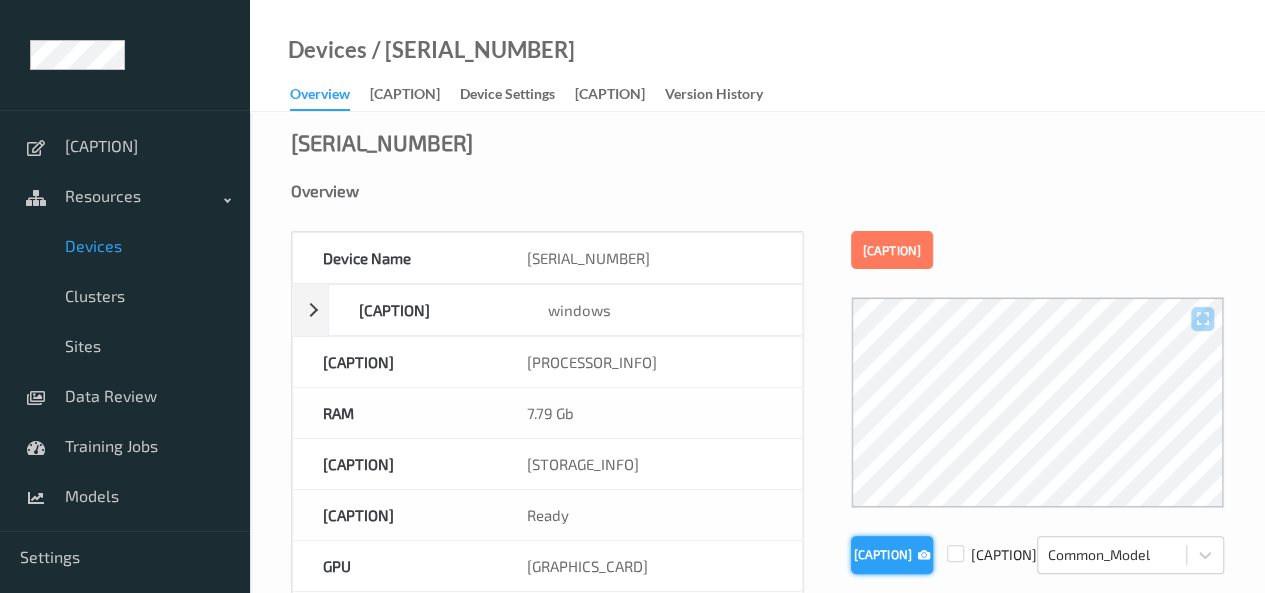 click on "Capture" at bounding box center (892, 555) 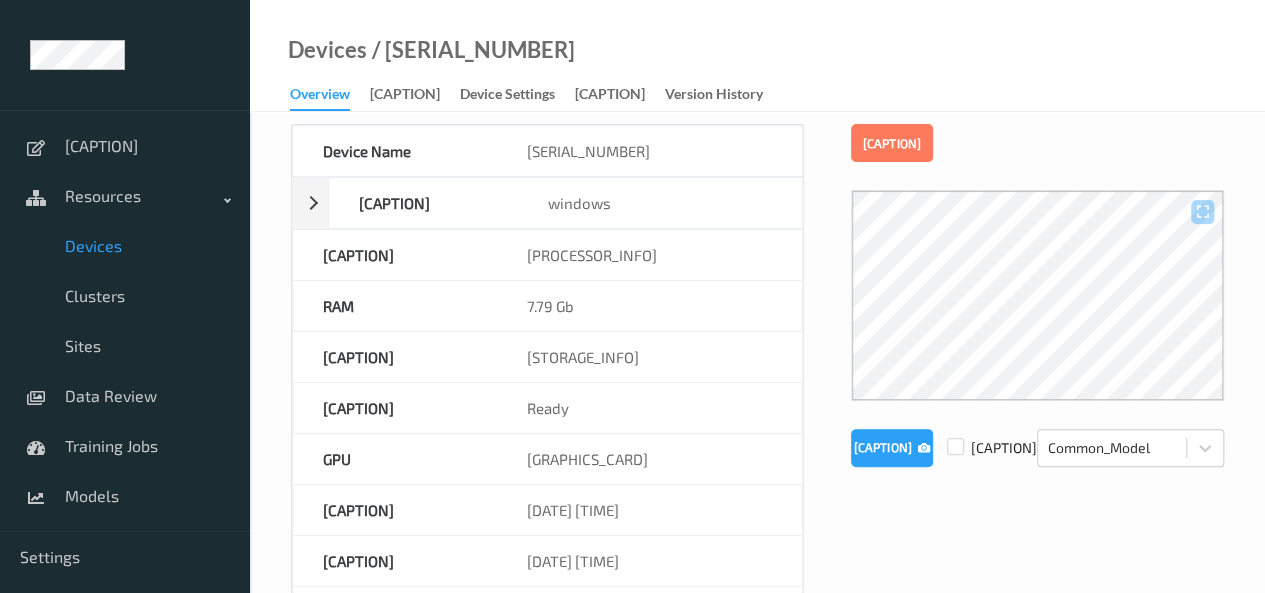 scroll, scrollTop: 108, scrollLeft: 0, axis: vertical 